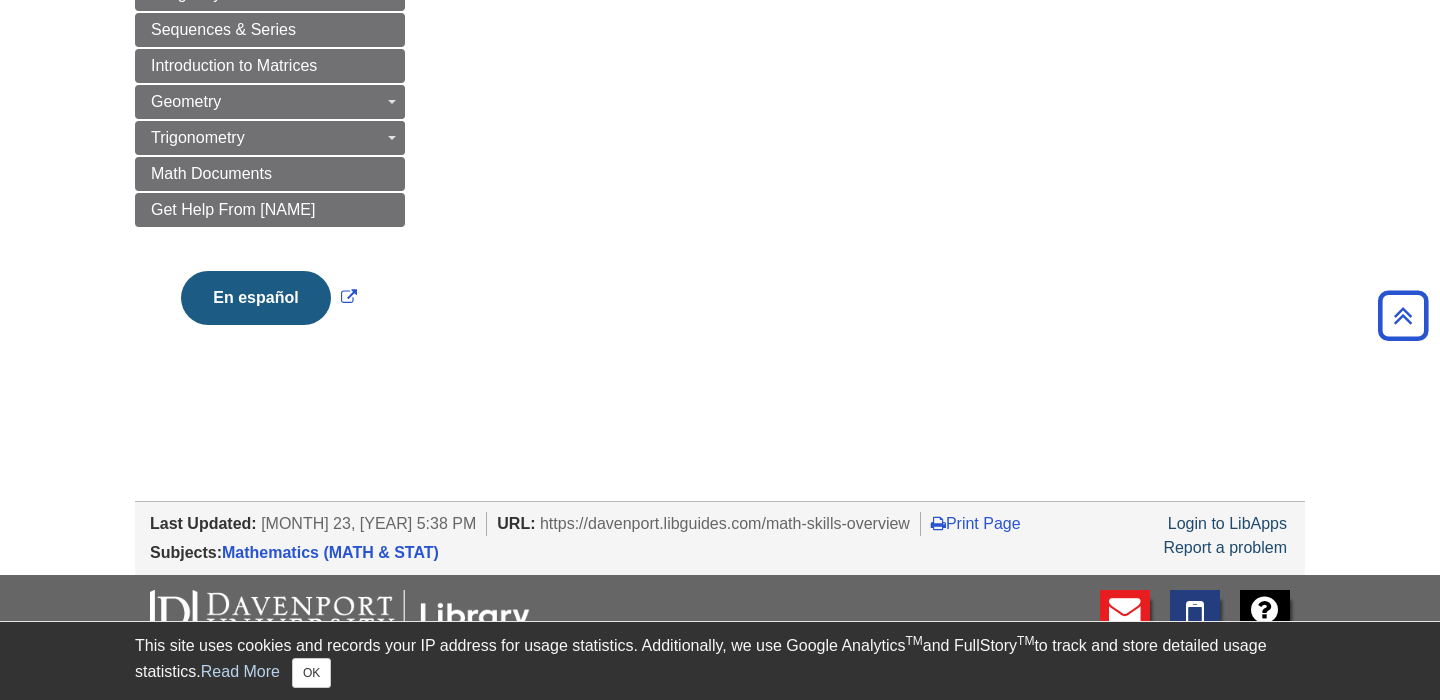 scroll, scrollTop: 0, scrollLeft: 0, axis: both 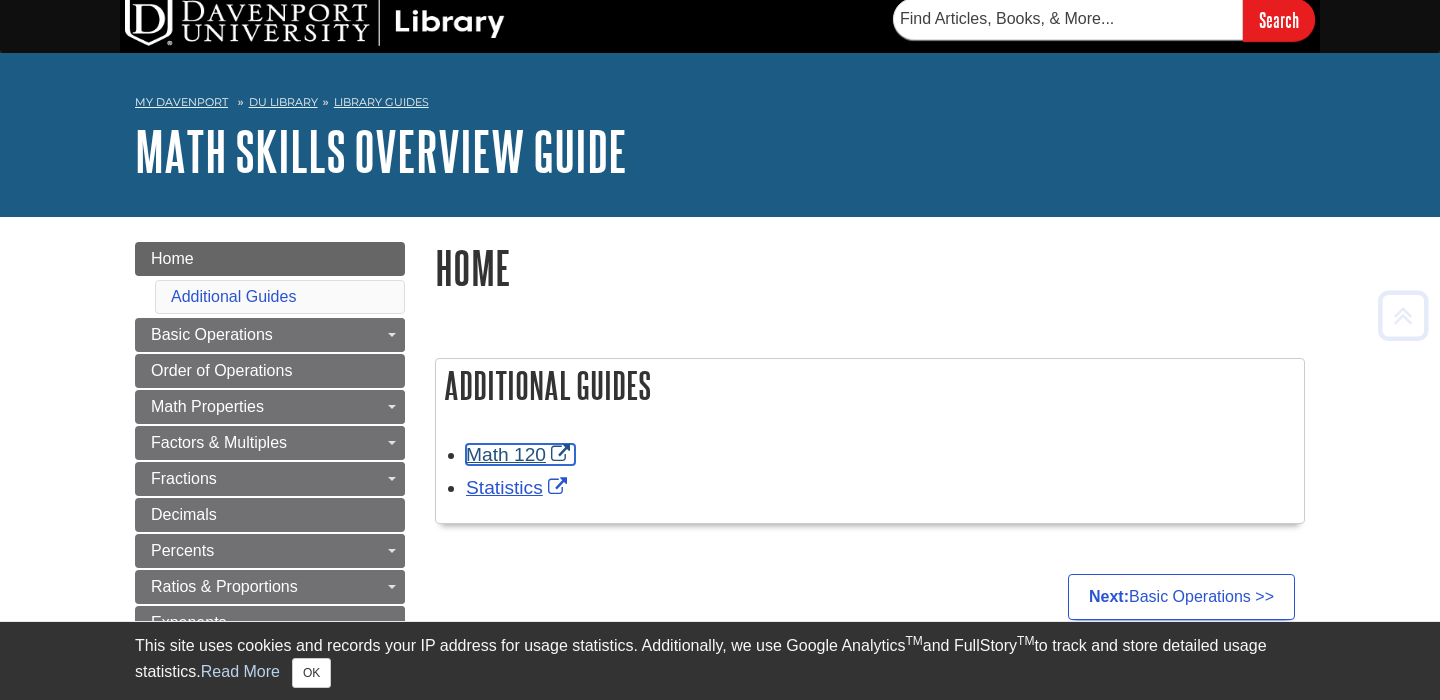 click on "Math 120" at bounding box center [520, 454] 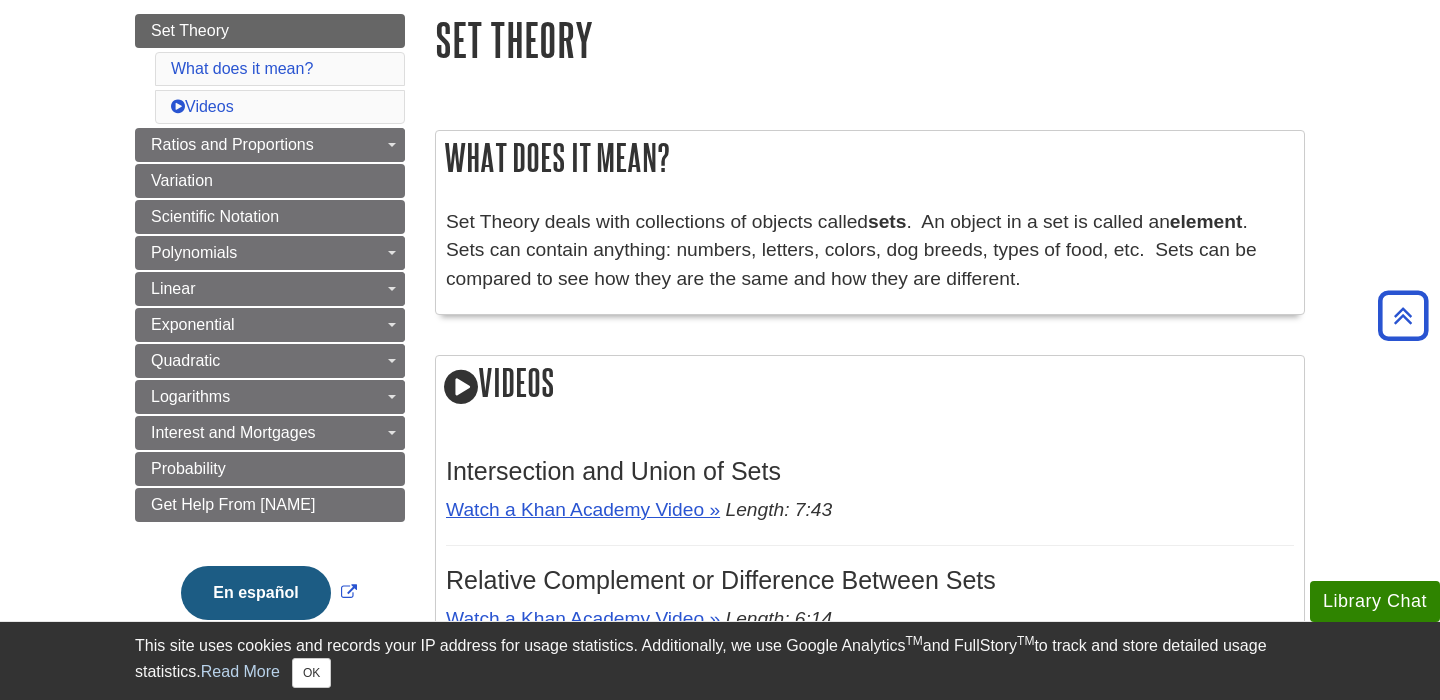 scroll, scrollTop: 0, scrollLeft: 0, axis: both 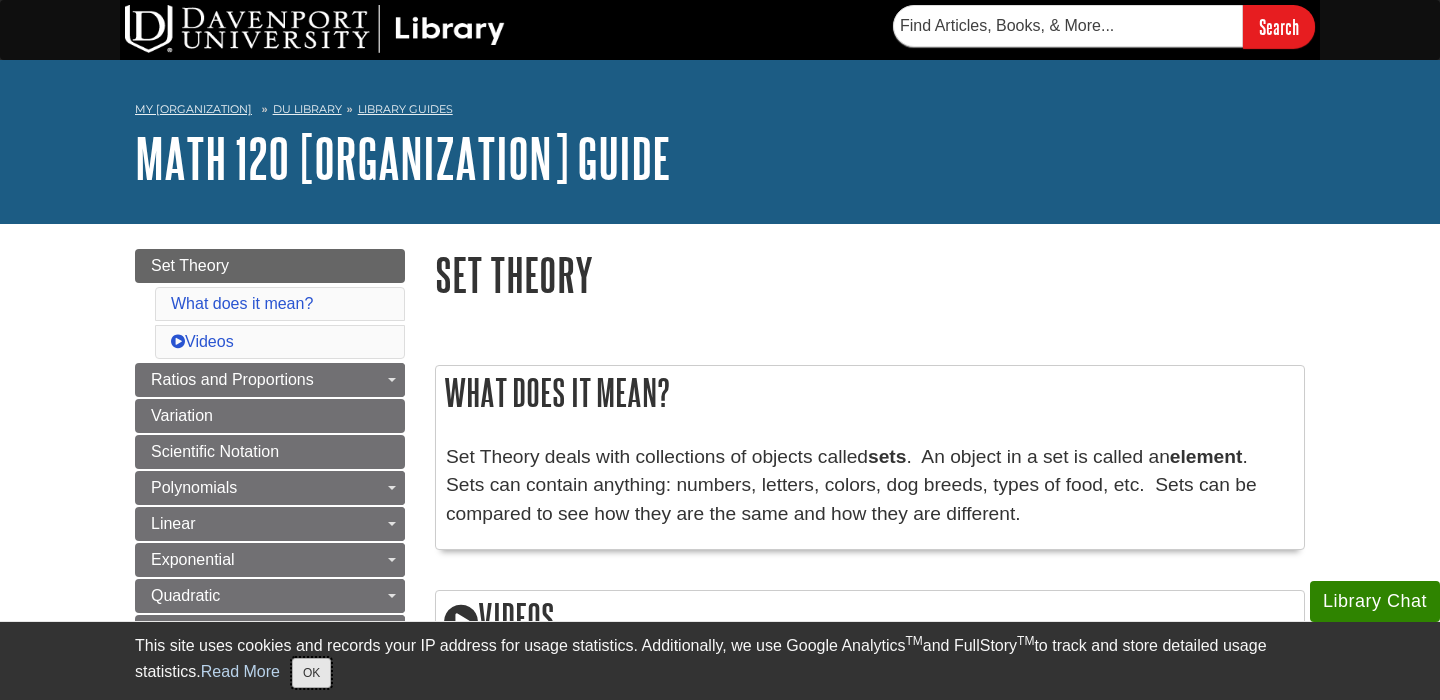 click on "OK" at bounding box center (311, 673) 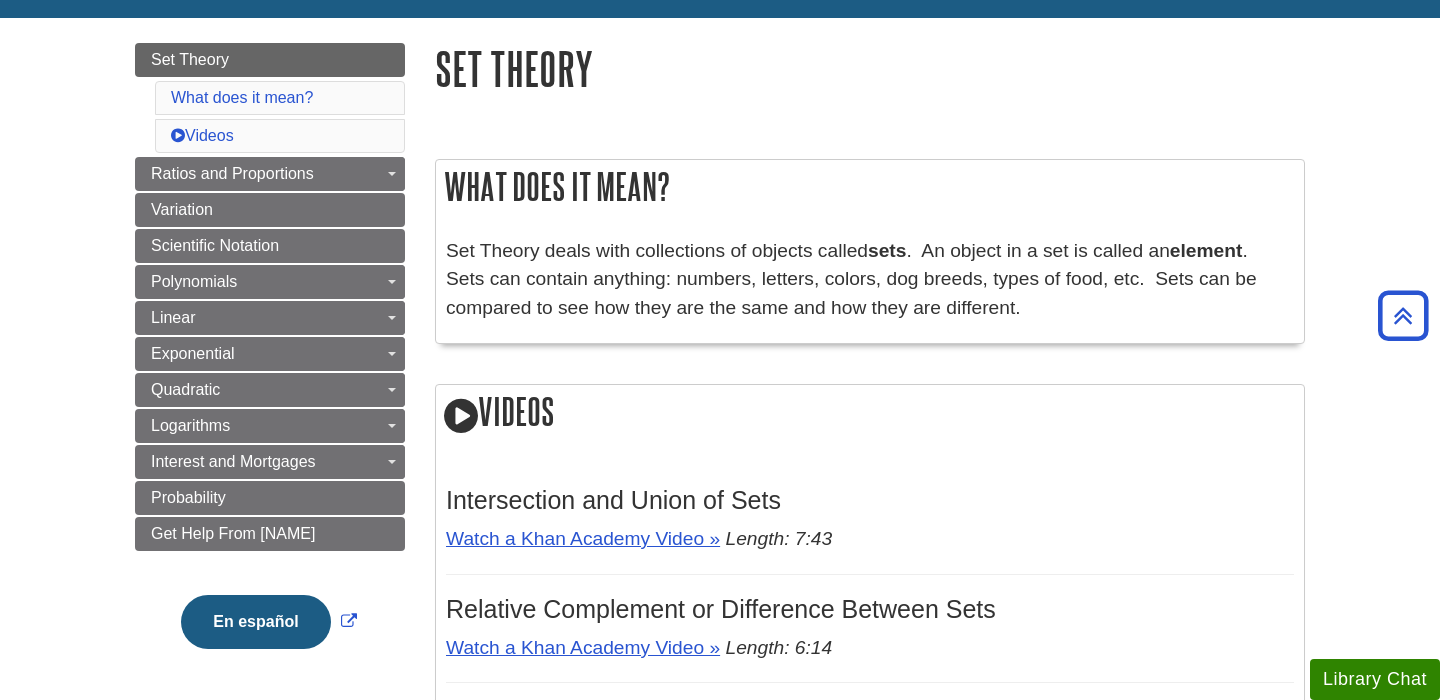 scroll, scrollTop: 0, scrollLeft: 0, axis: both 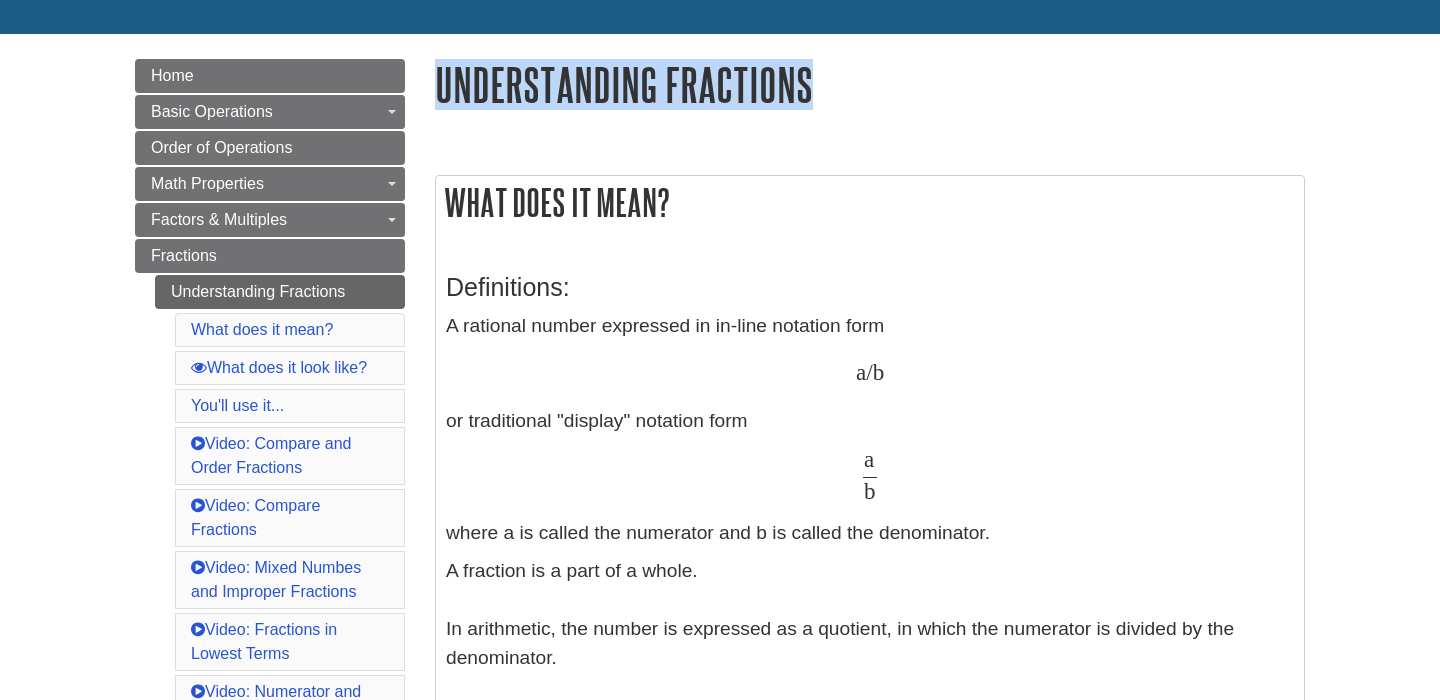 drag, startPoint x: 436, startPoint y: 81, endPoint x: 811, endPoint y: 81, distance: 375 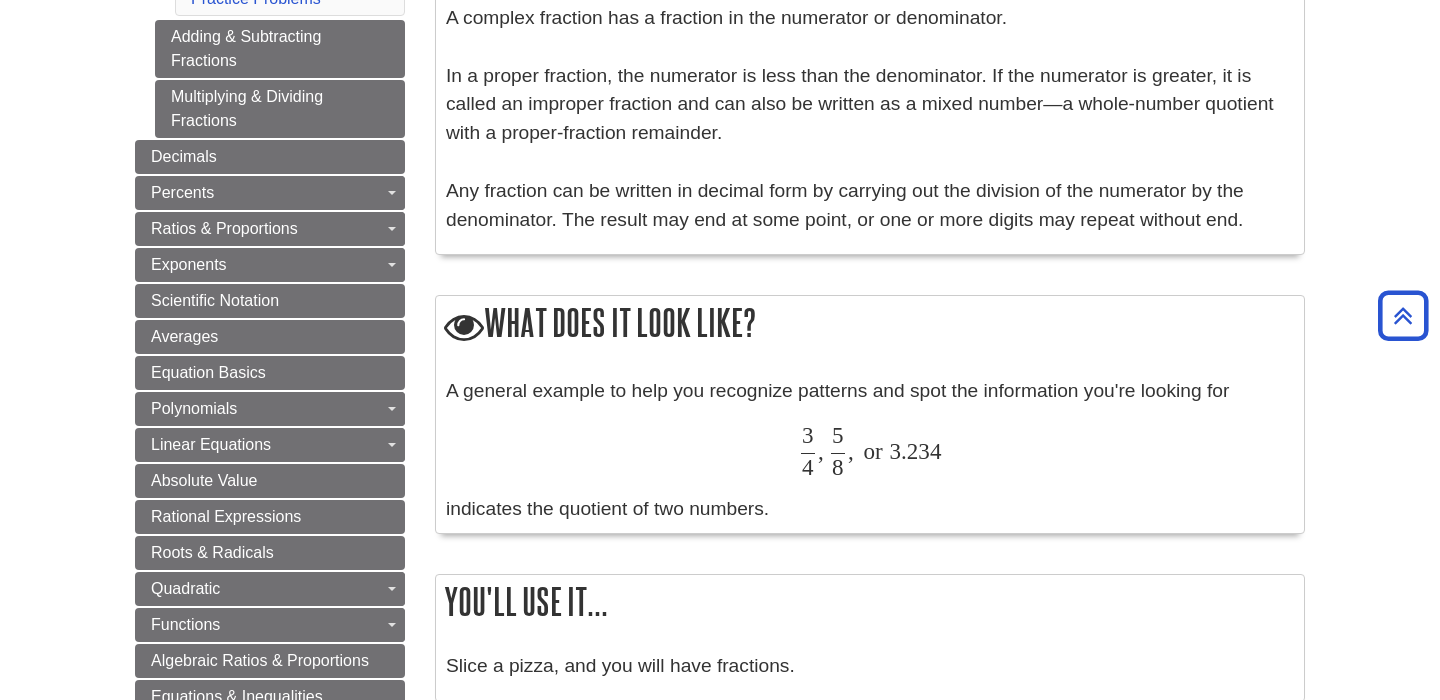 scroll, scrollTop: 757, scrollLeft: 0, axis: vertical 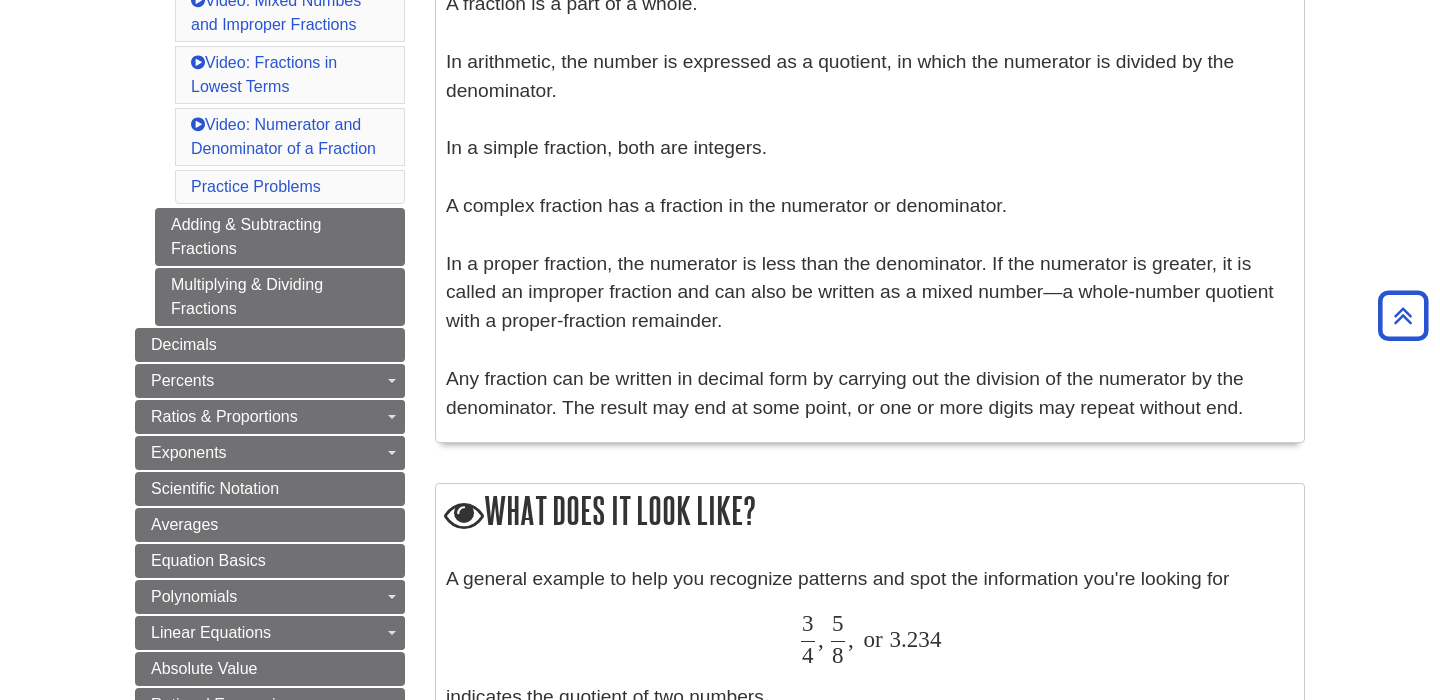 drag, startPoint x: 447, startPoint y: 196, endPoint x: 1259, endPoint y: 418, distance: 841.8005 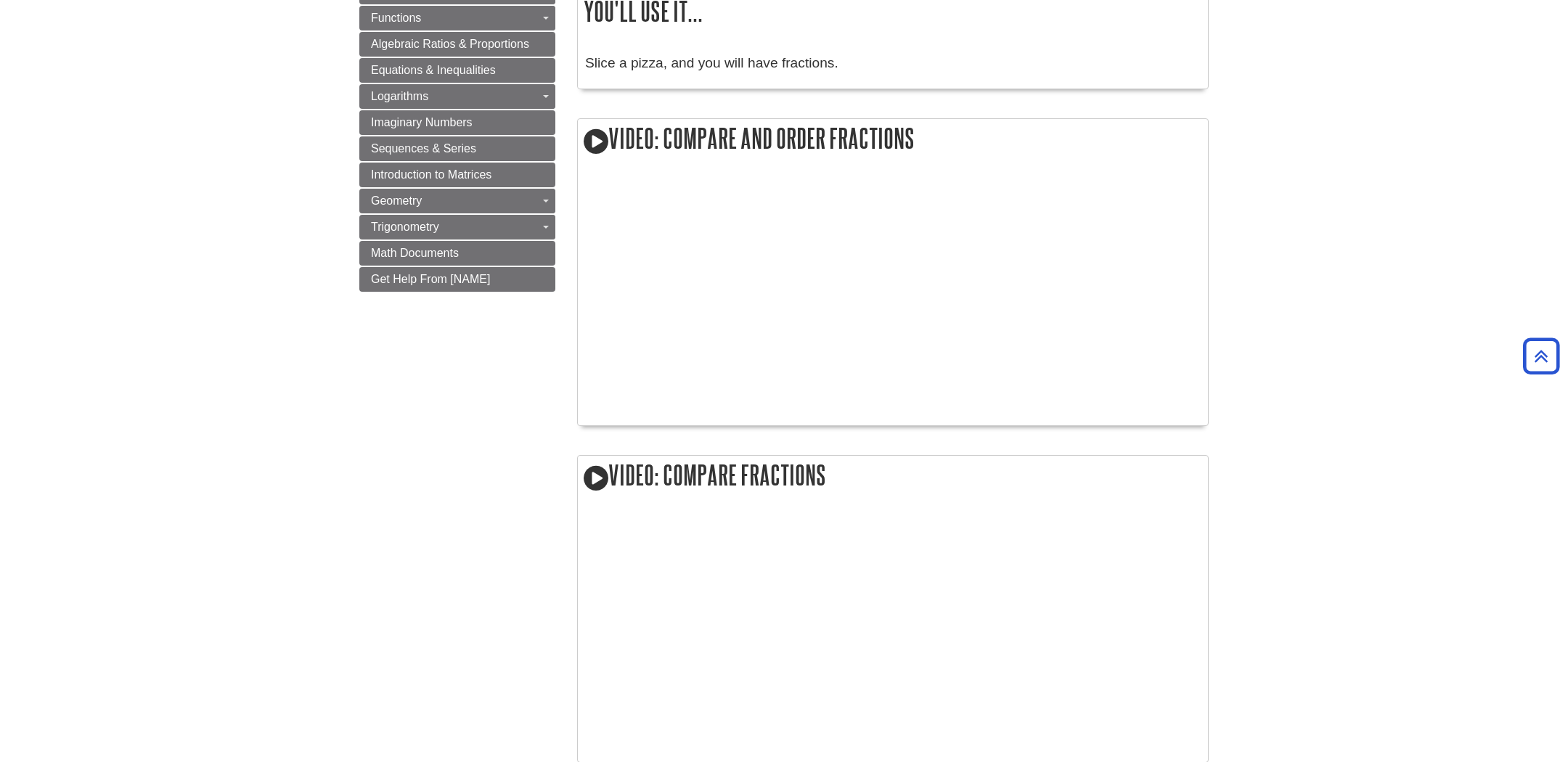 scroll, scrollTop: 1118, scrollLeft: 0, axis: vertical 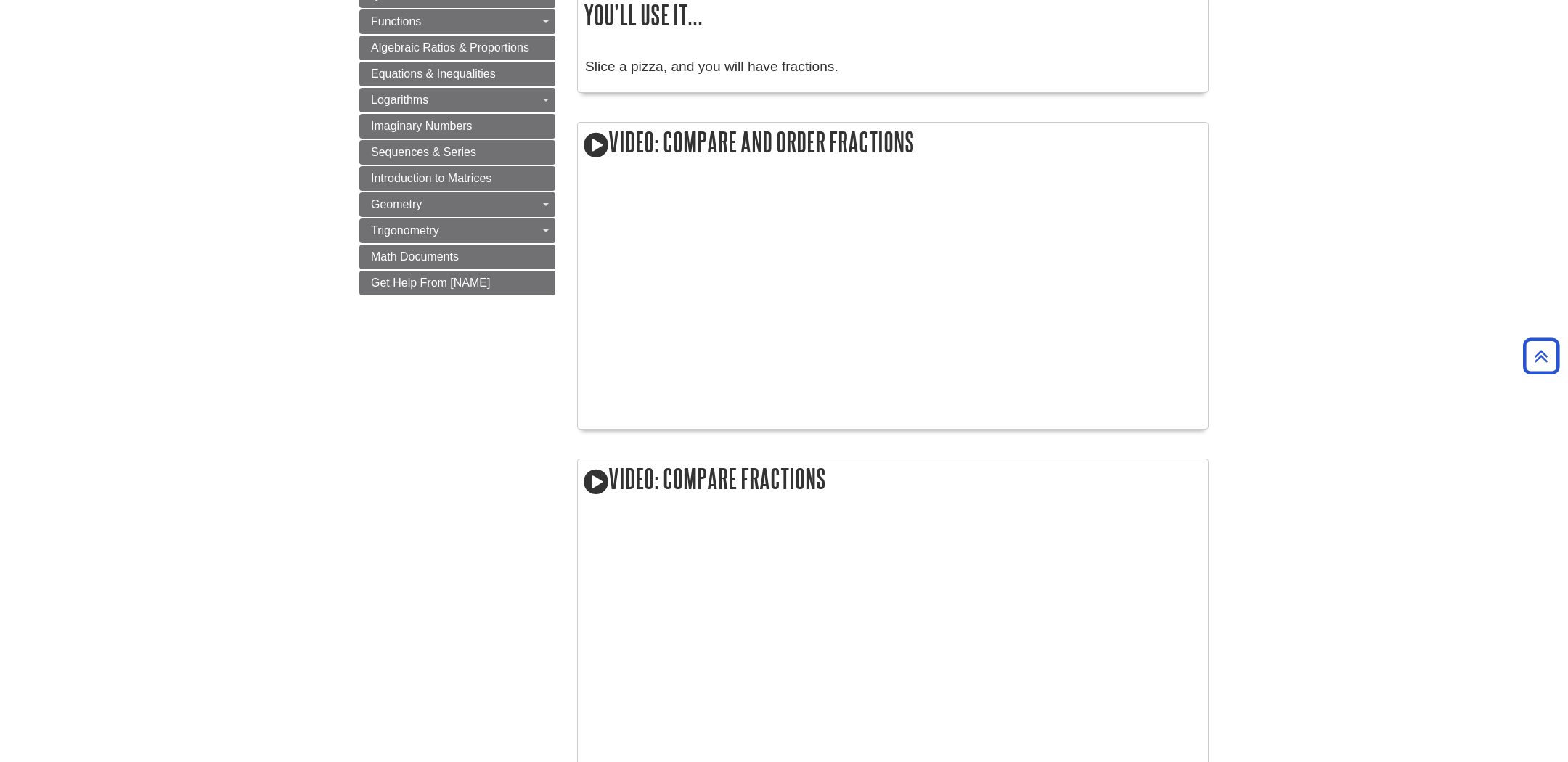 drag, startPoint x: 614, startPoint y: 144, endPoint x: 937, endPoint y: 144, distance: 323 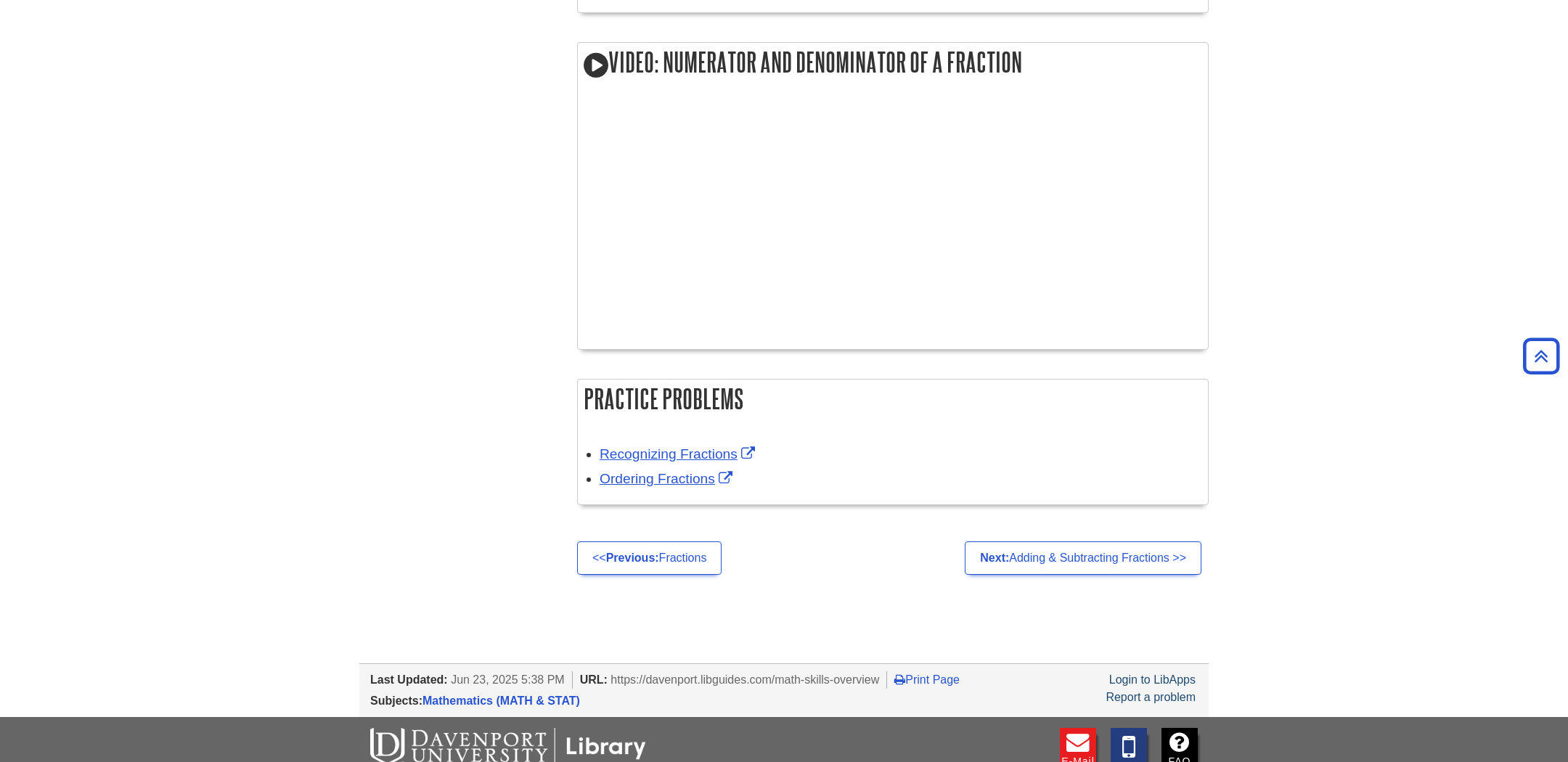 scroll, scrollTop: 2562, scrollLeft: 0, axis: vertical 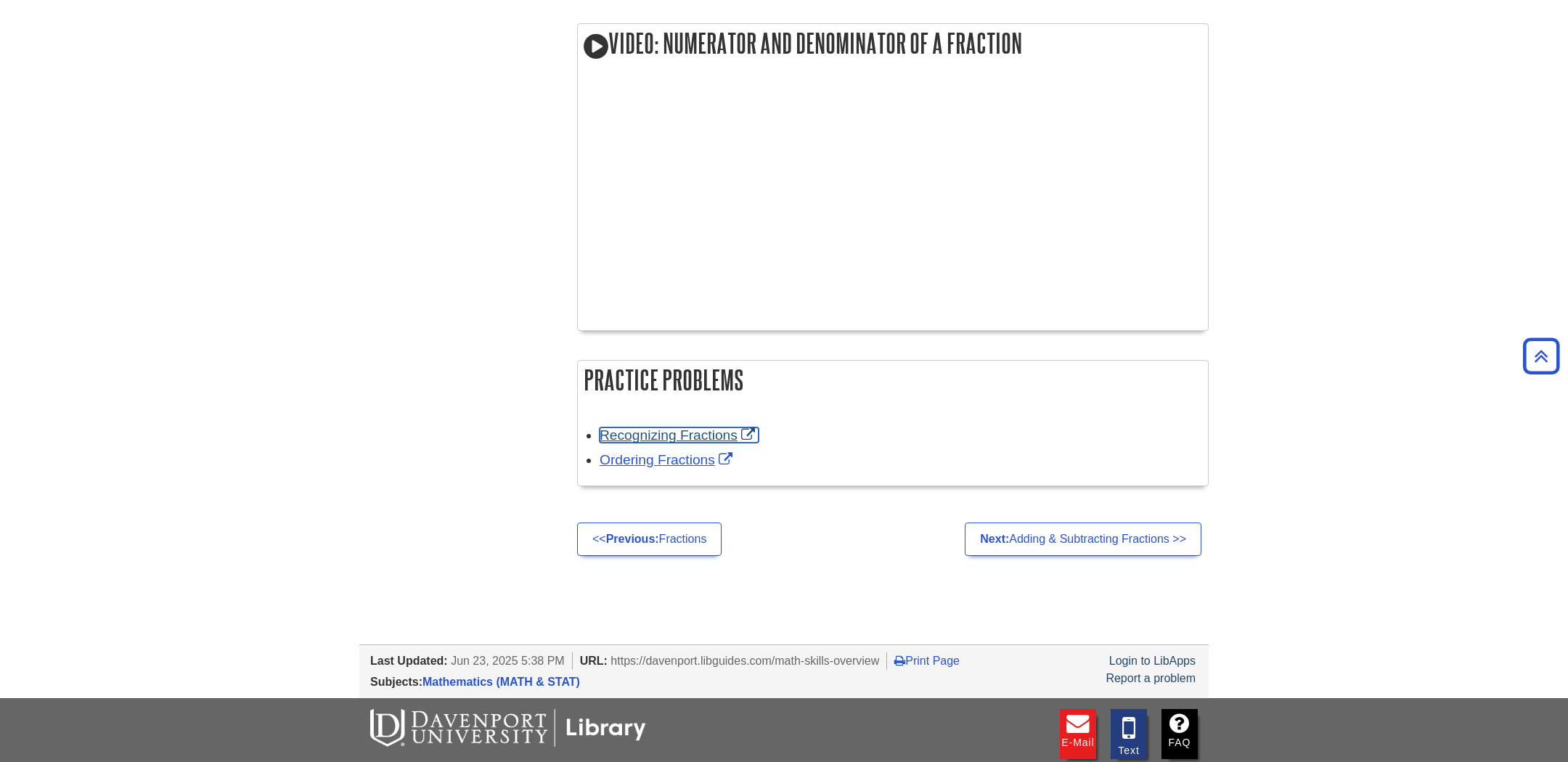 click on "Recognizing Fractions" at bounding box center [679, 435] 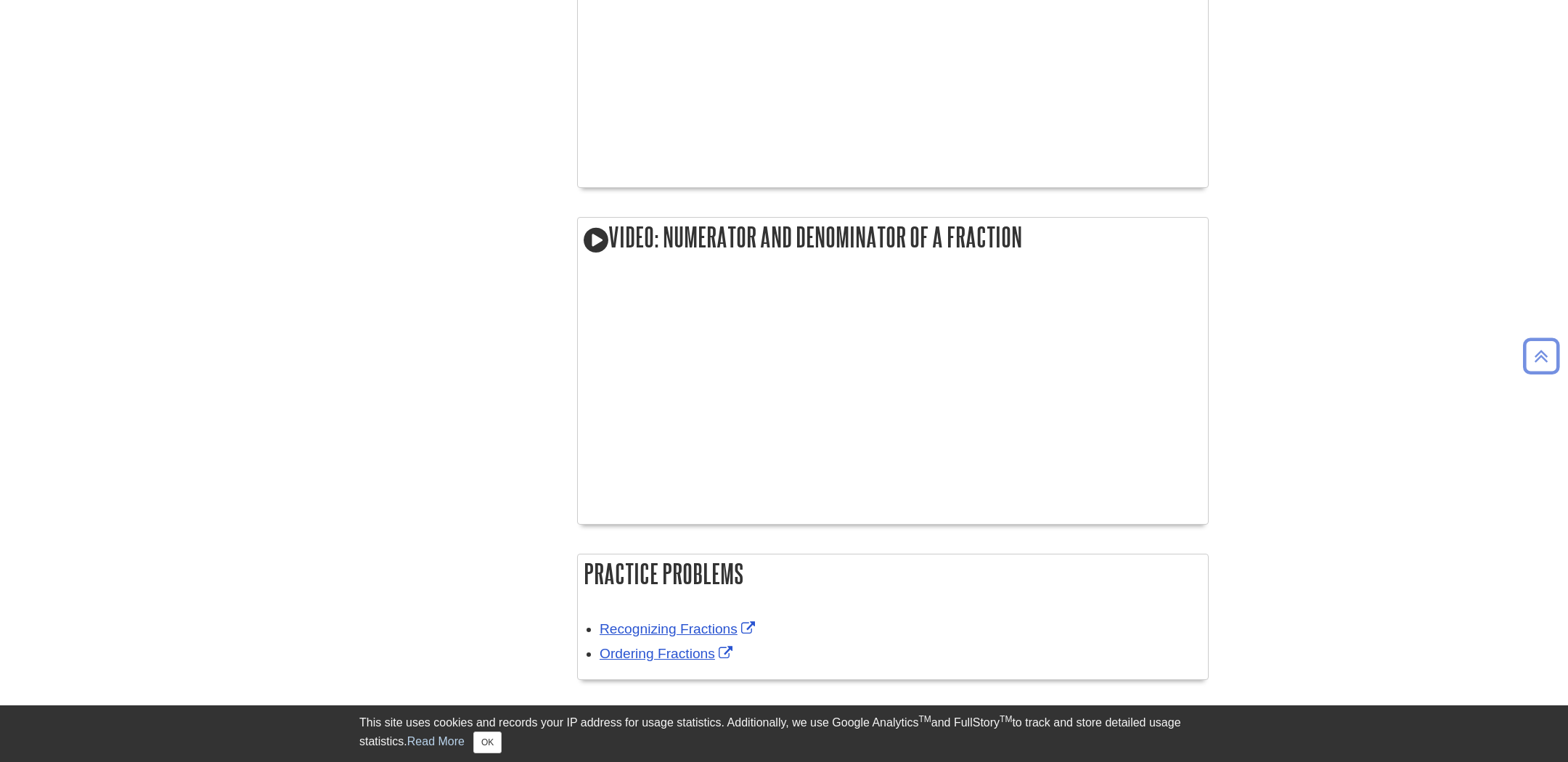 scroll, scrollTop: 2745, scrollLeft: 0, axis: vertical 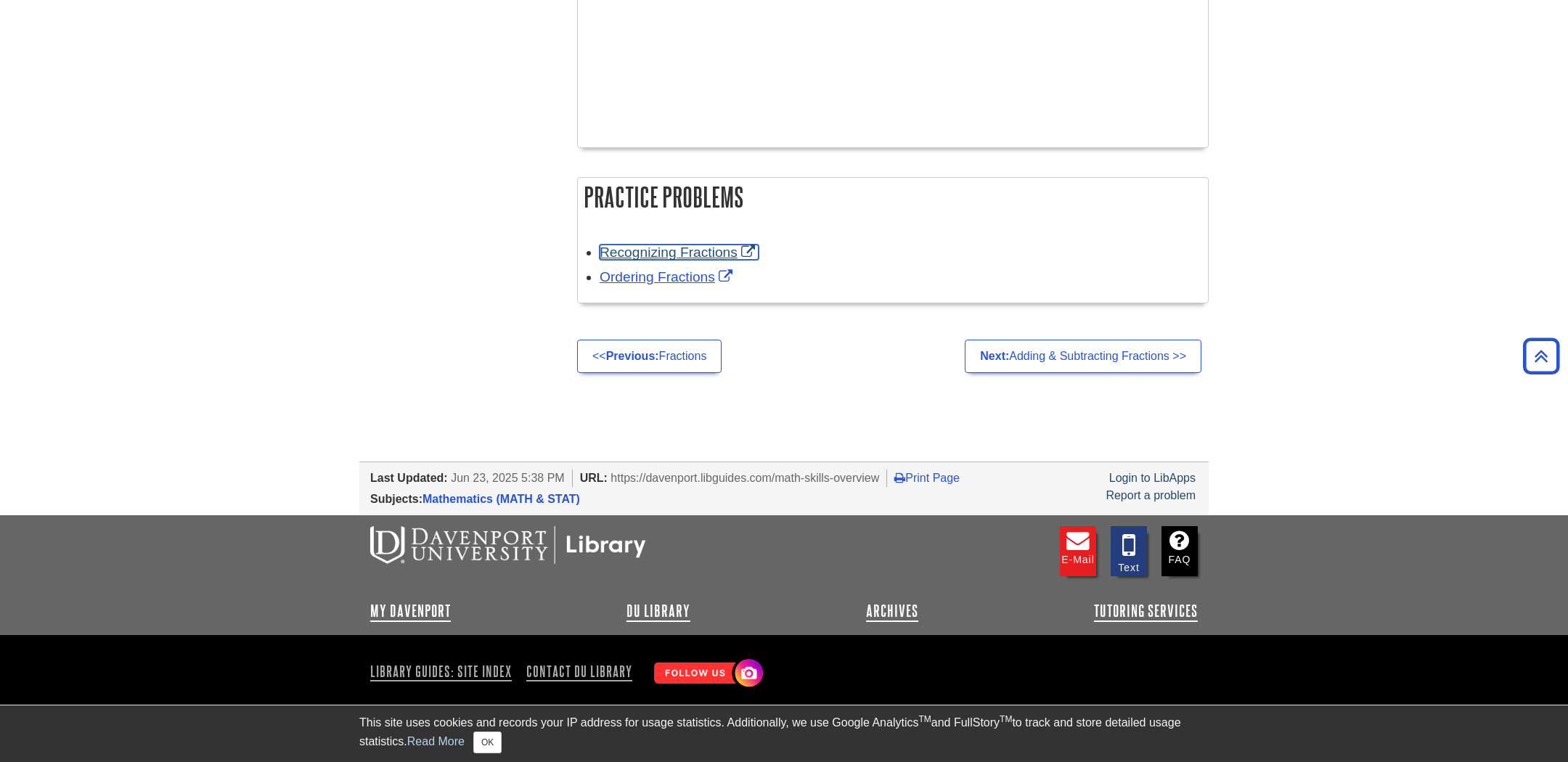 click on "Recognizing Fractions" at bounding box center [679, 252] 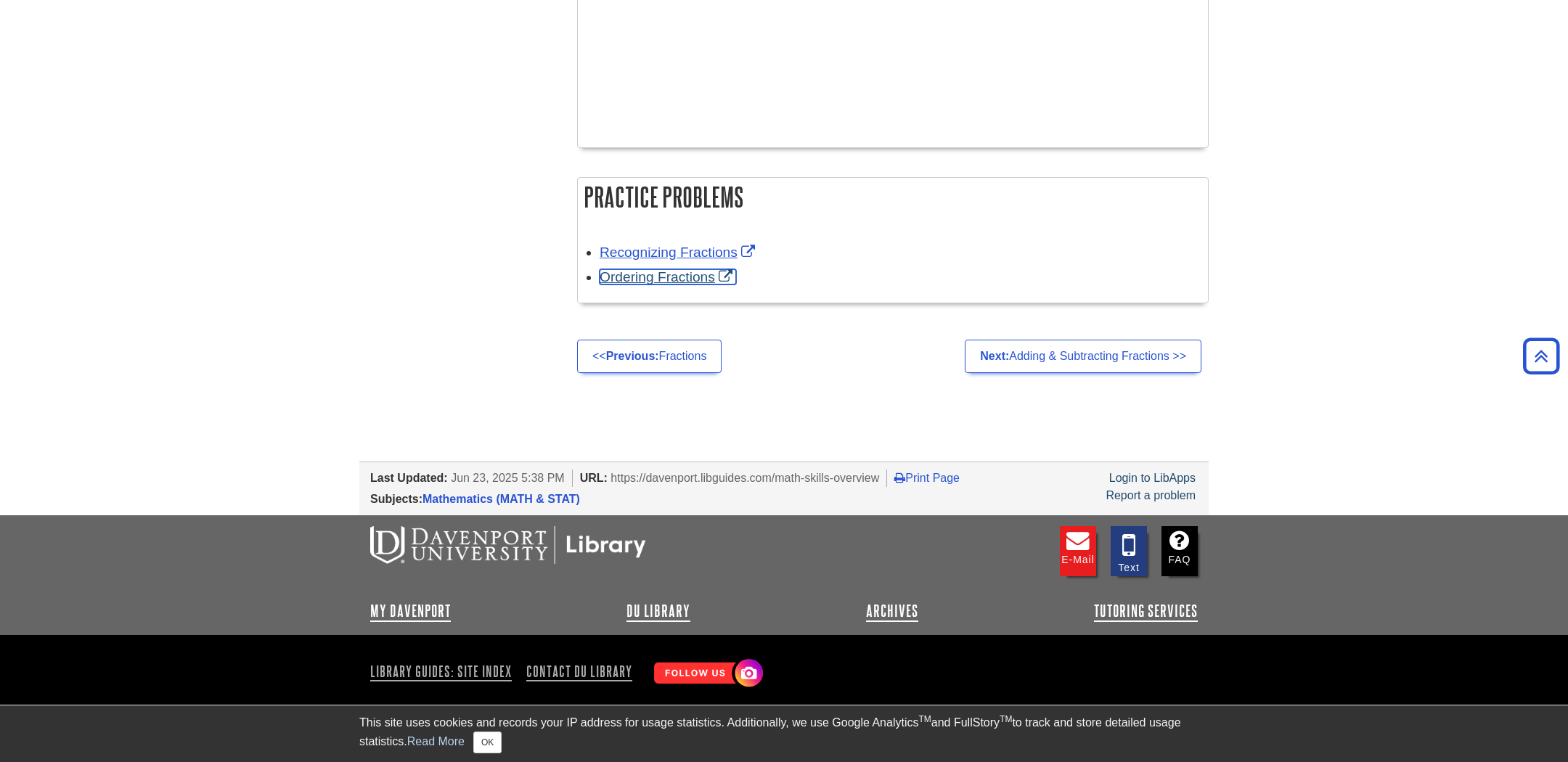 click on "Ordering Fractions" at bounding box center (668, 276) 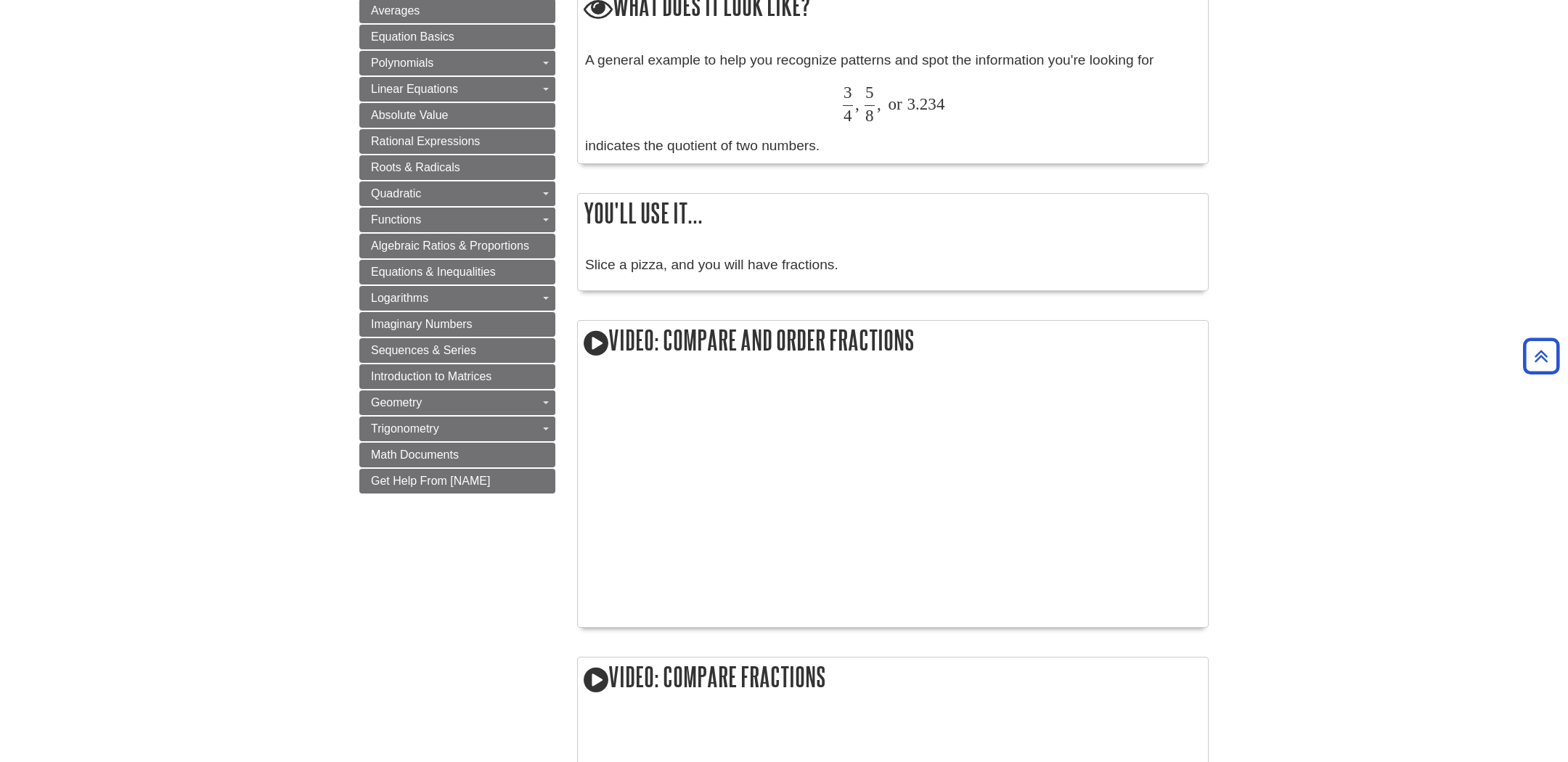 scroll, scrollTop: 0, scrollLeft: 0, axis: both 